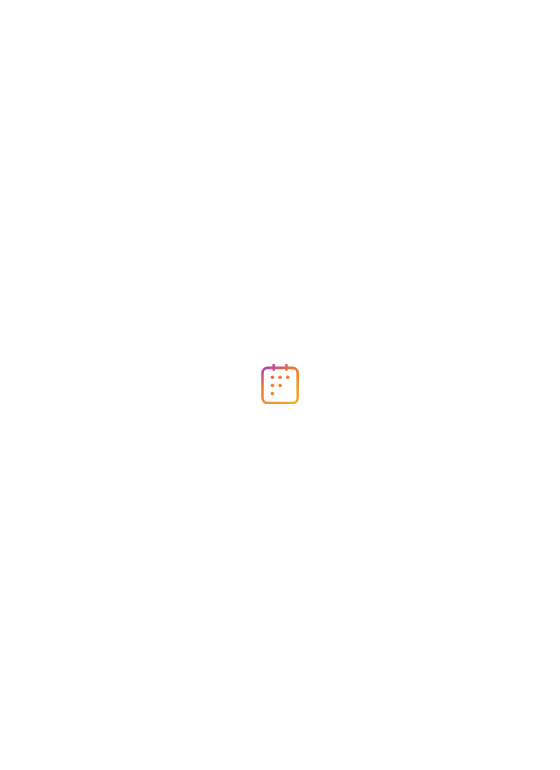 scroll, scrollTop: 0, scrollLeft: 0, axis: both 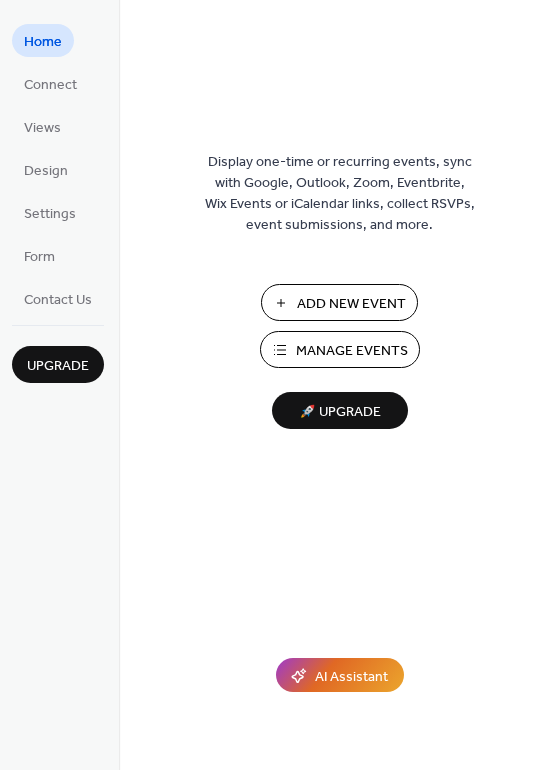 click on "Add New Event" at bounding box center [351, 304] 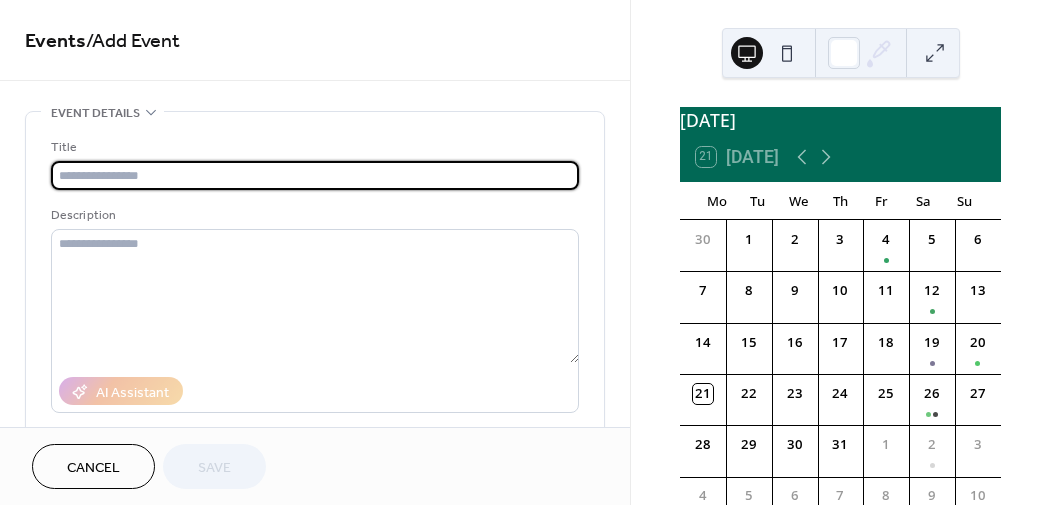 scroll, scrollTop: 0, scrollLeft: 0, axis: both 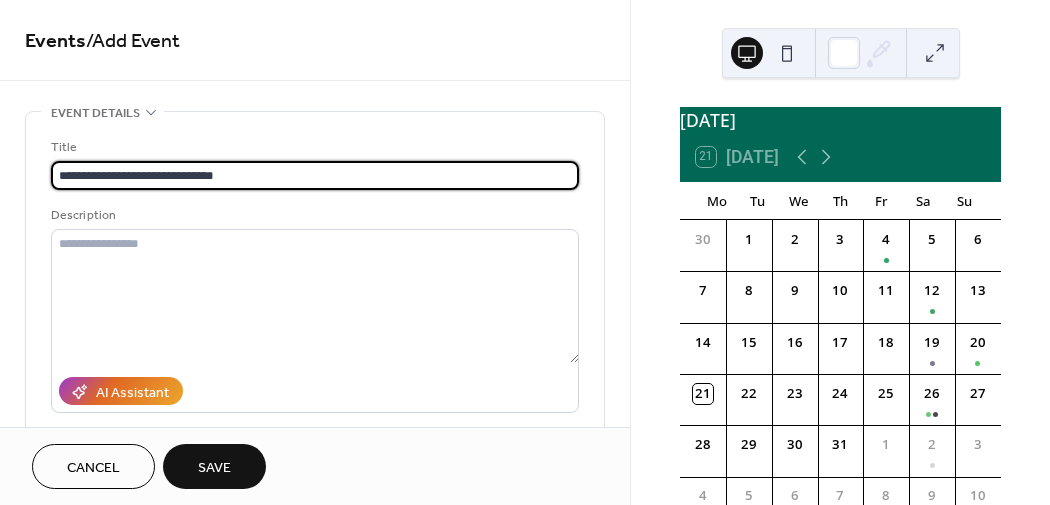 type on "**********" 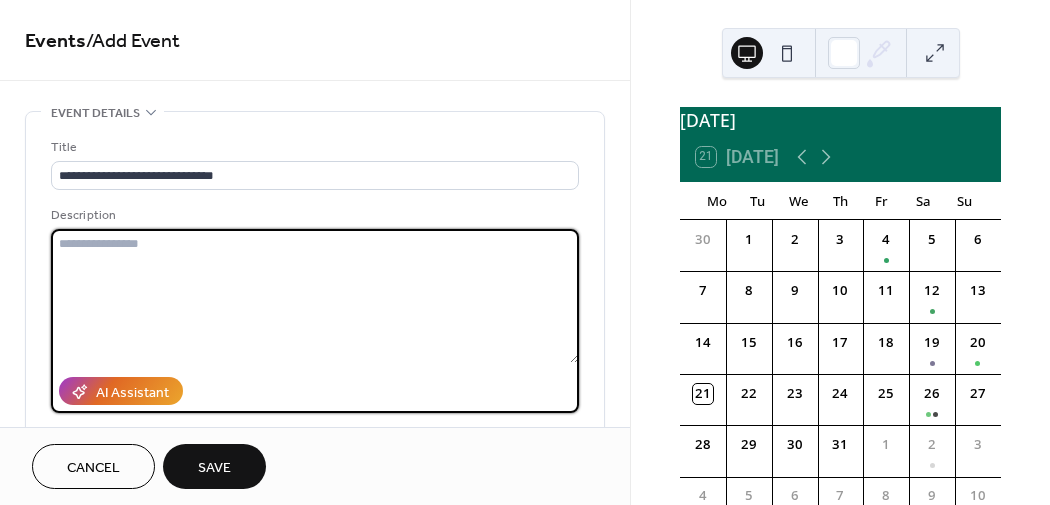 click at bounding box center [315, 296] 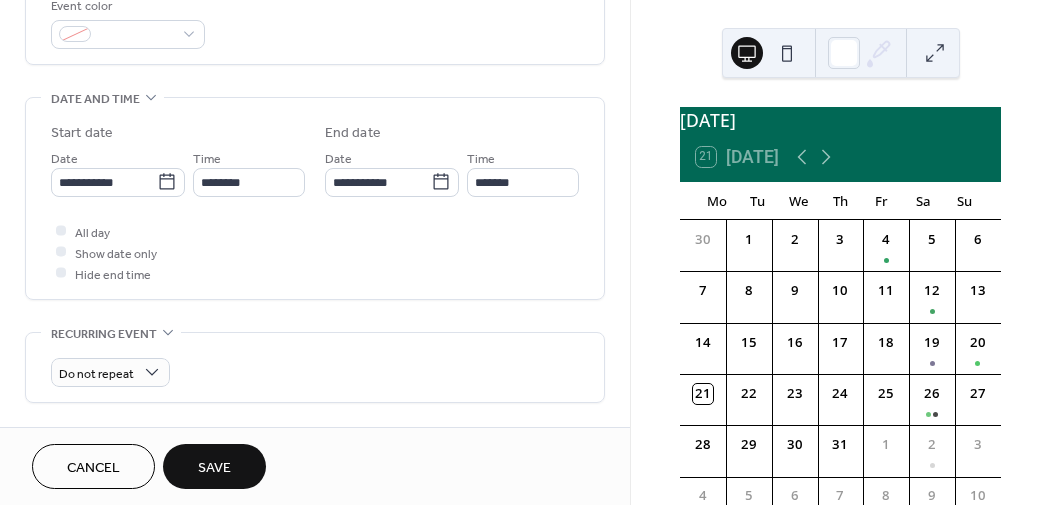 scroll, scrollTop: 557, scrollLeft: 0, axis: vertical 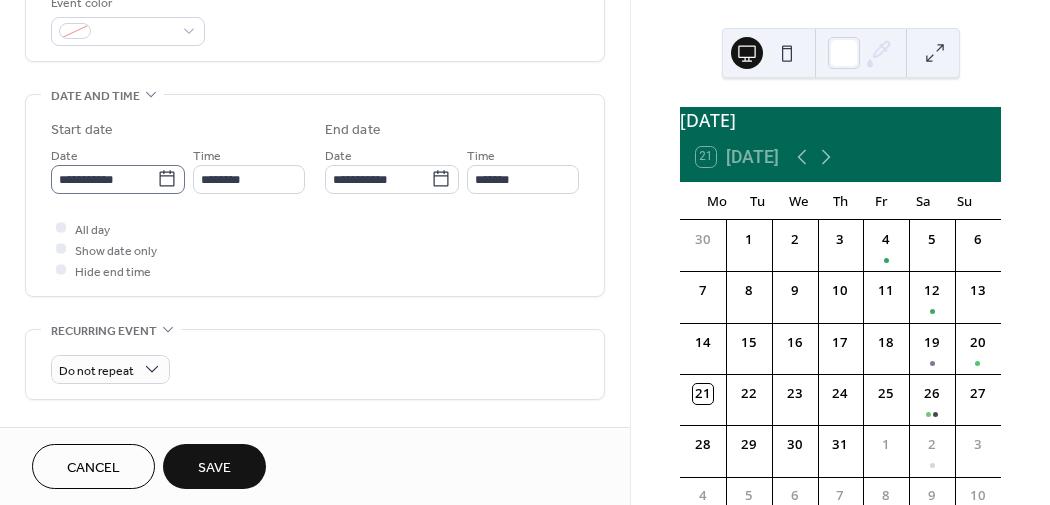type on "**********" 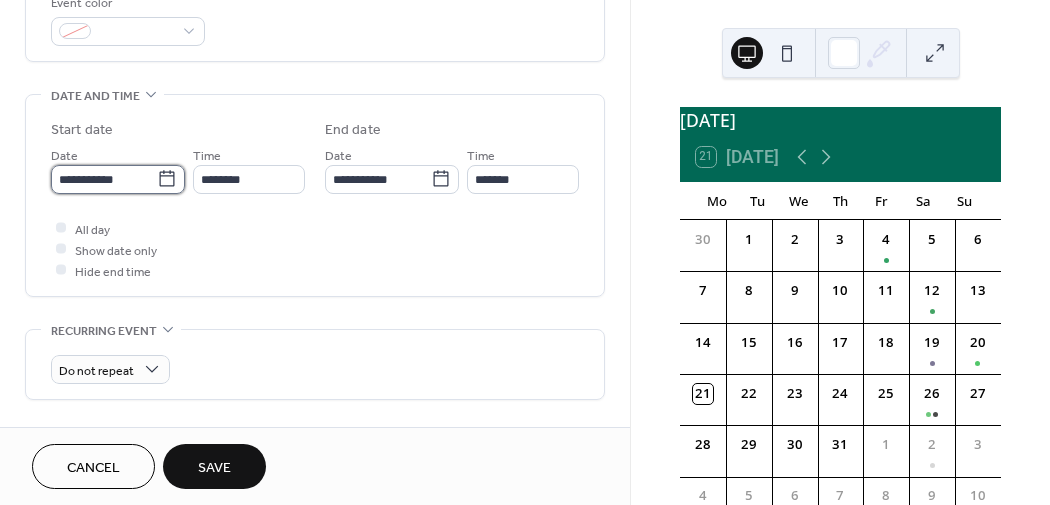 click on "**********" at bounding box center [104, 179] 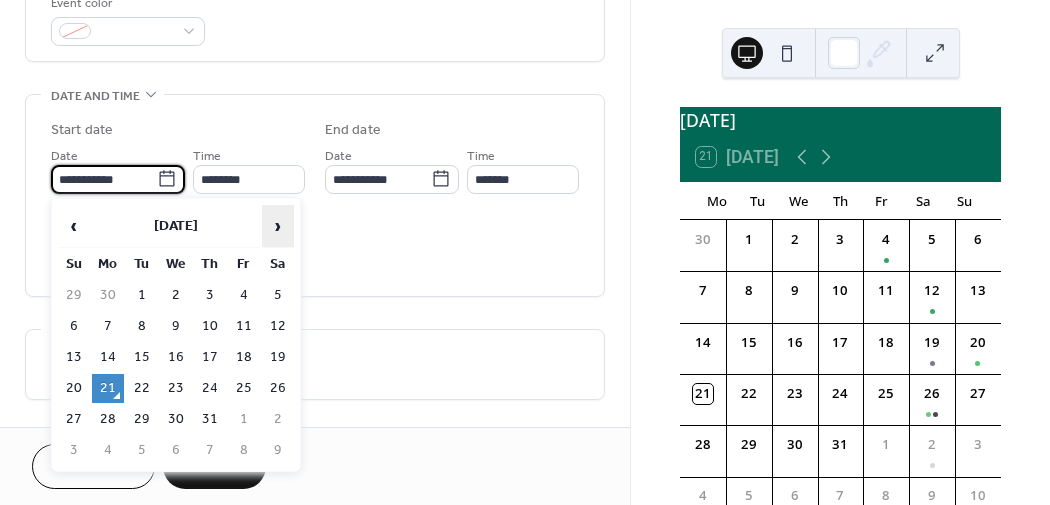 click on "›" at bounding box center (278, 226) 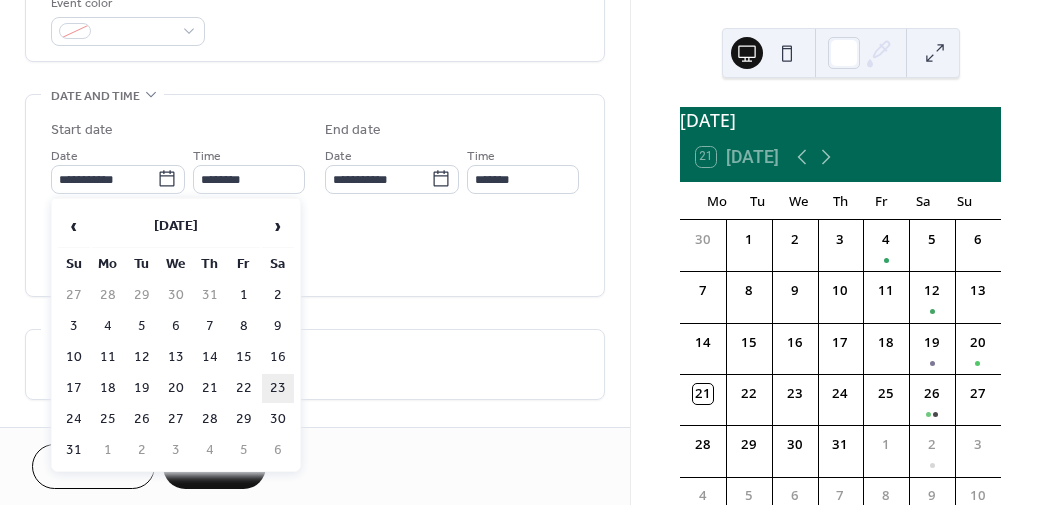 click on "23" at bounding box center (278, 388) 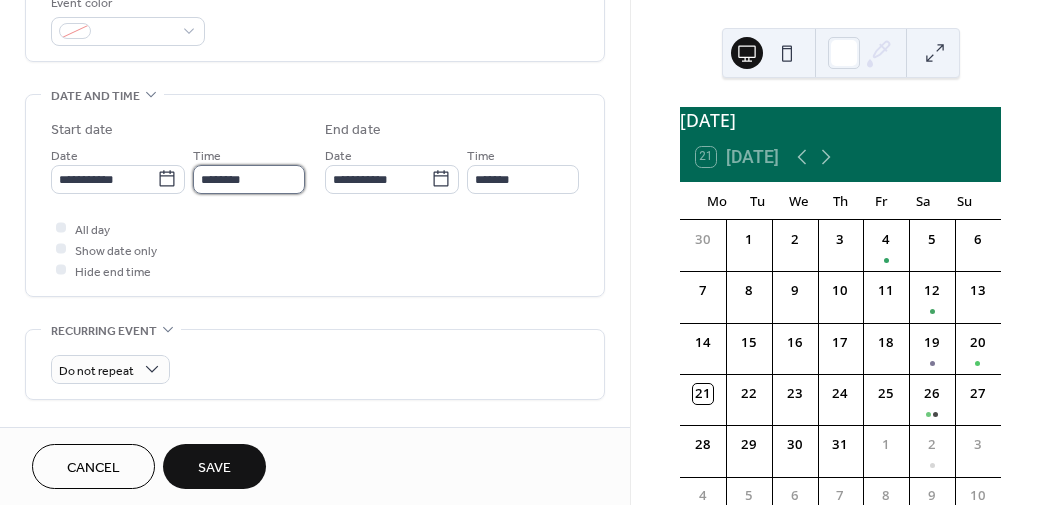 click on "********" at bounding box center (249, 179) 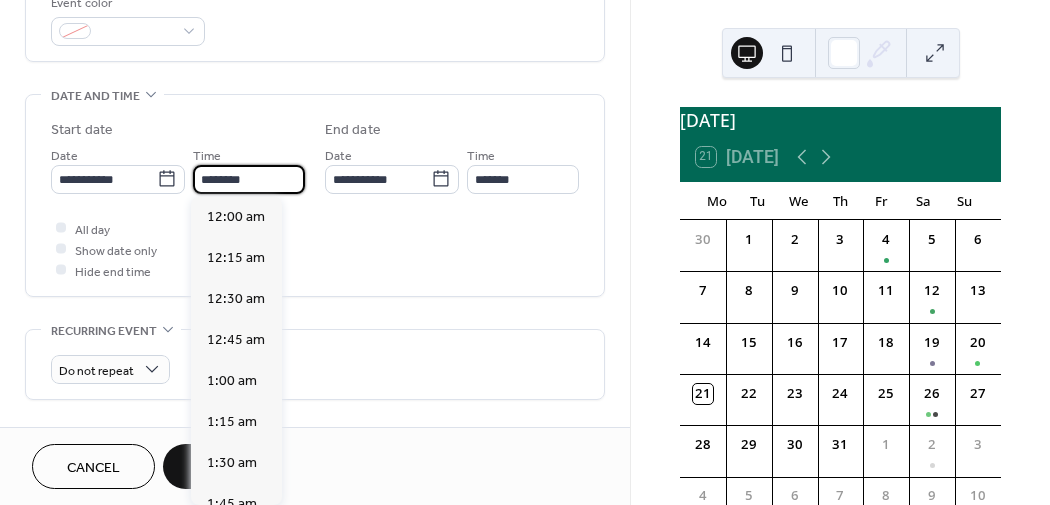 scroll, scrollTop: 1950, scrollLeft: 0, axis: vertical 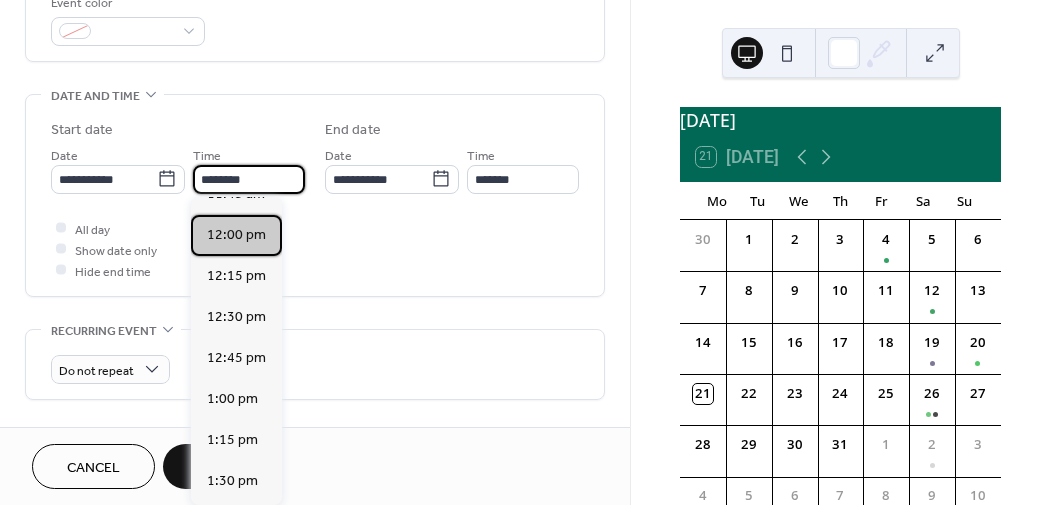 click on "12:00 pm" at bounding box center (236, 235) 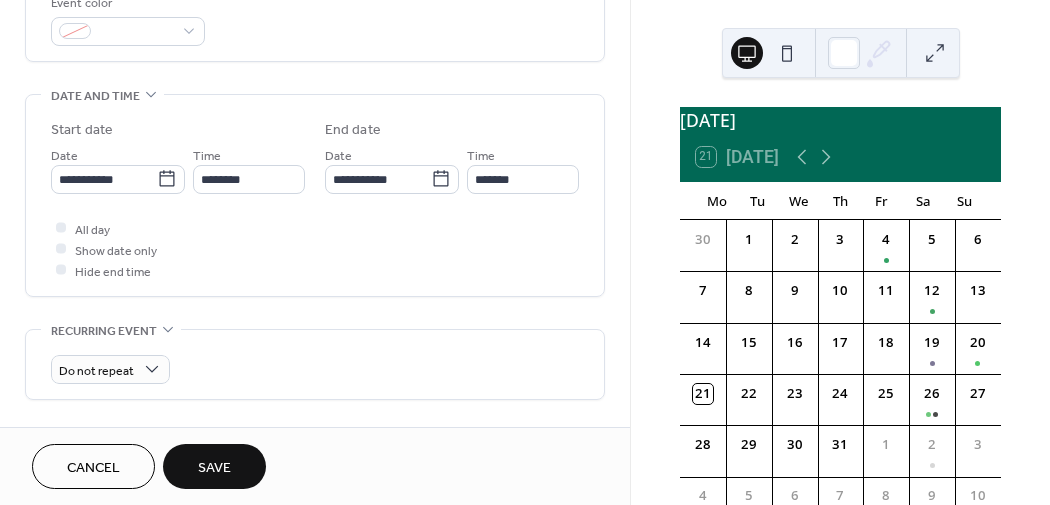 click on "All day Show date only Hide end time" at bounding box center (315, 249) 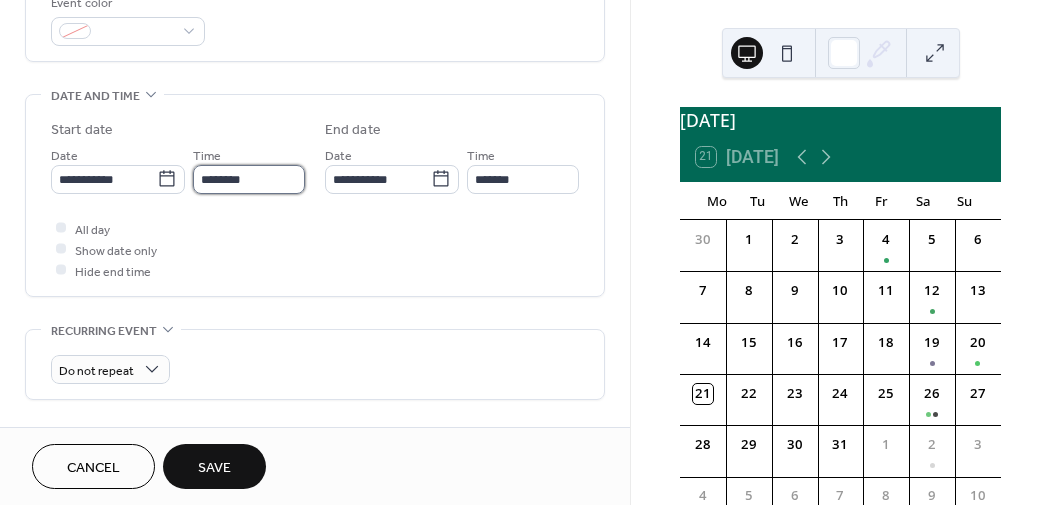 click on "********" at bounding box center (249, 179) 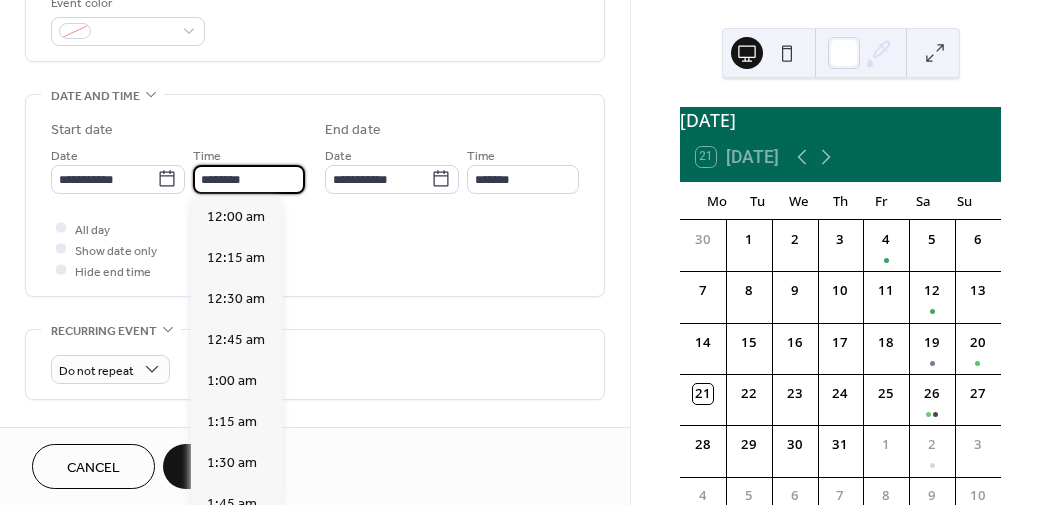 scroll, scrollTop: 1950, scrollLeft: 0, axis: vertical 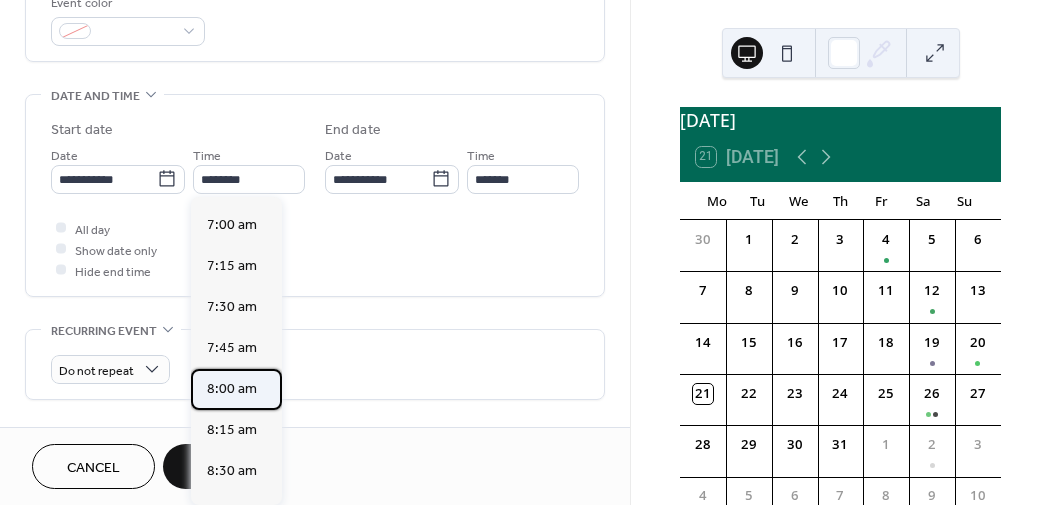 click on "8:00 am" at bounding box center [232, 389] 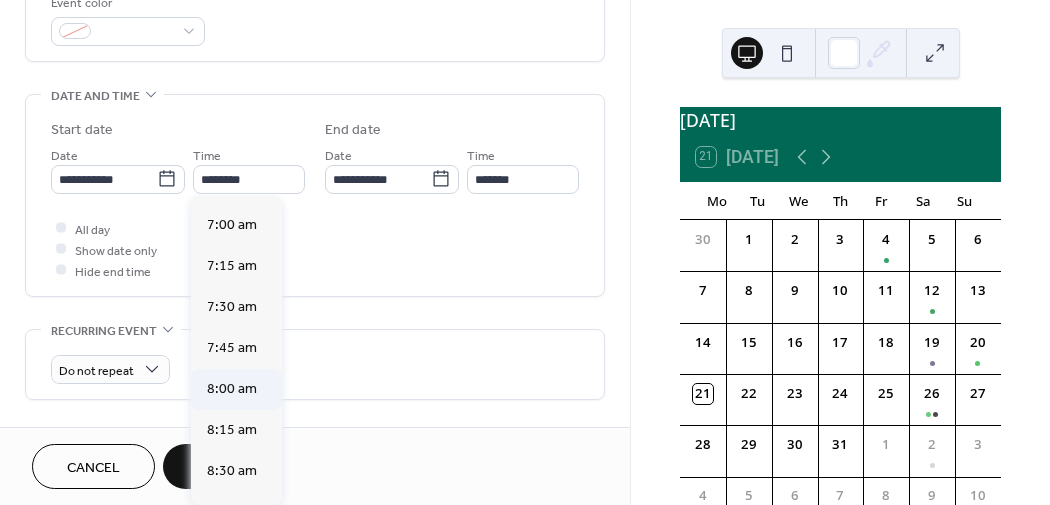 type on "*******" 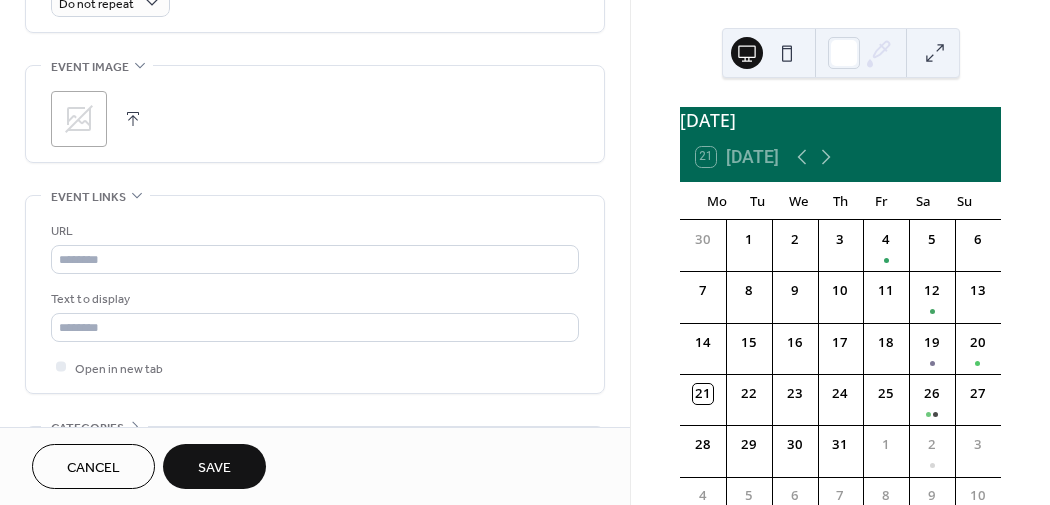 scroll, scrollTop: 928, scrollLeft: 0, axis: vertical 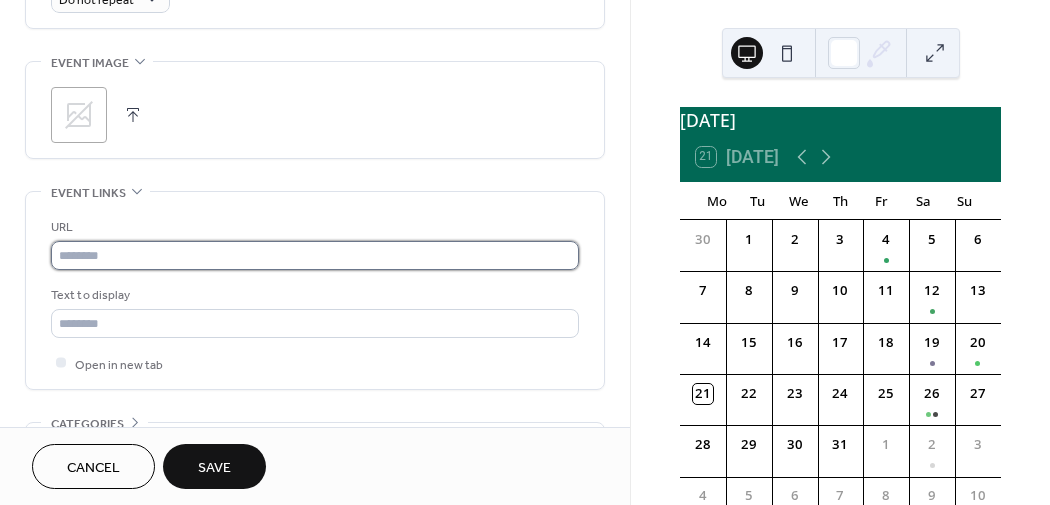 click at bounding box center (315, 255) 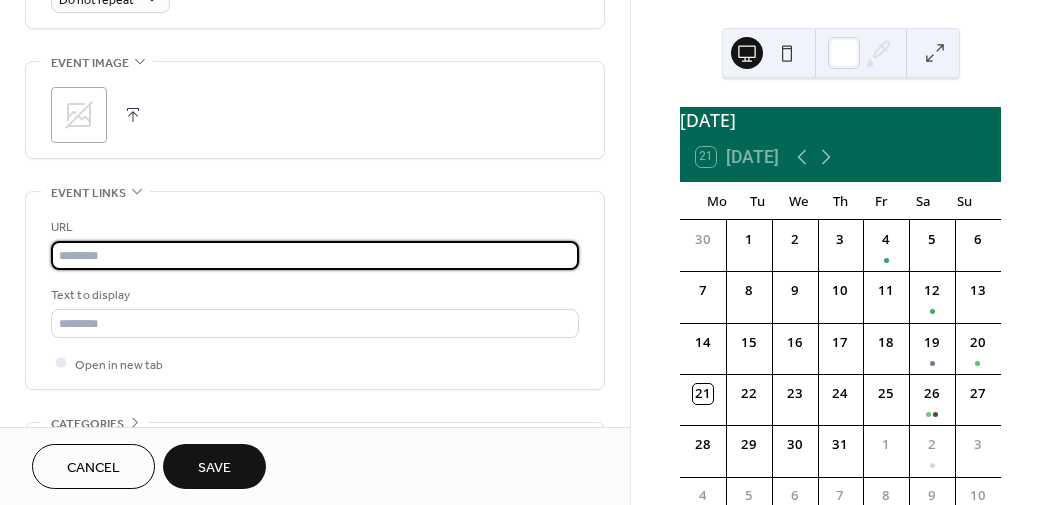 paste on "**********" 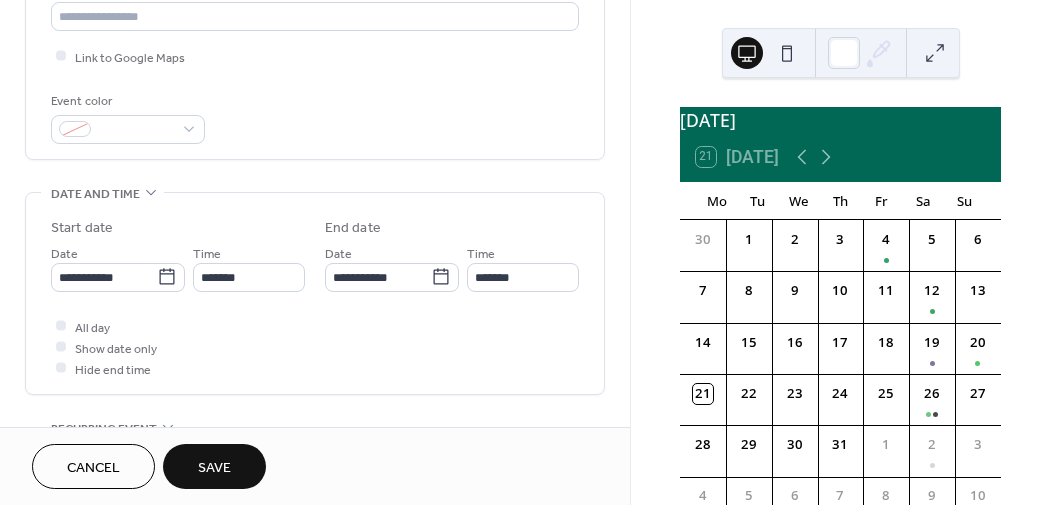 scroll, scrollTop: 415, scrollLeft: 0, axis: vertical 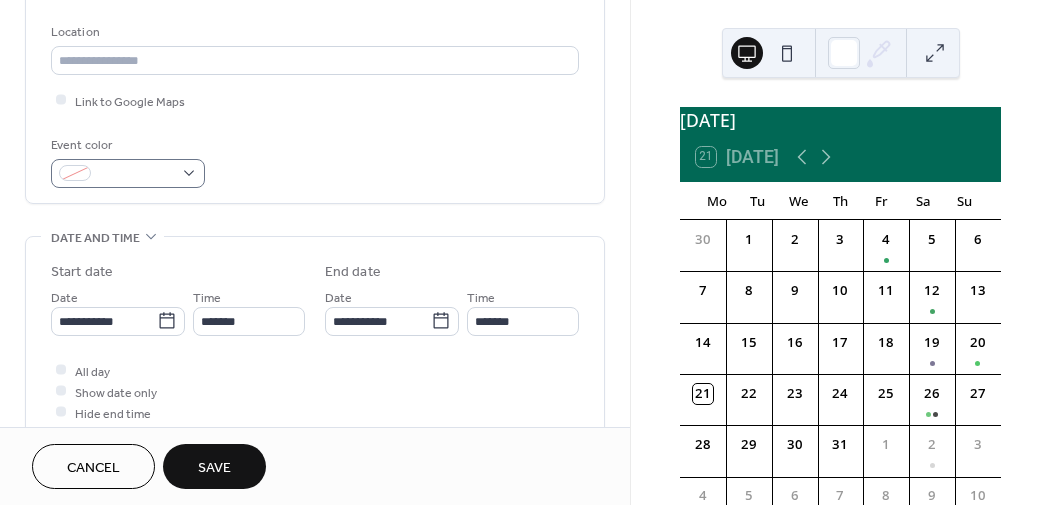 type on "**********" 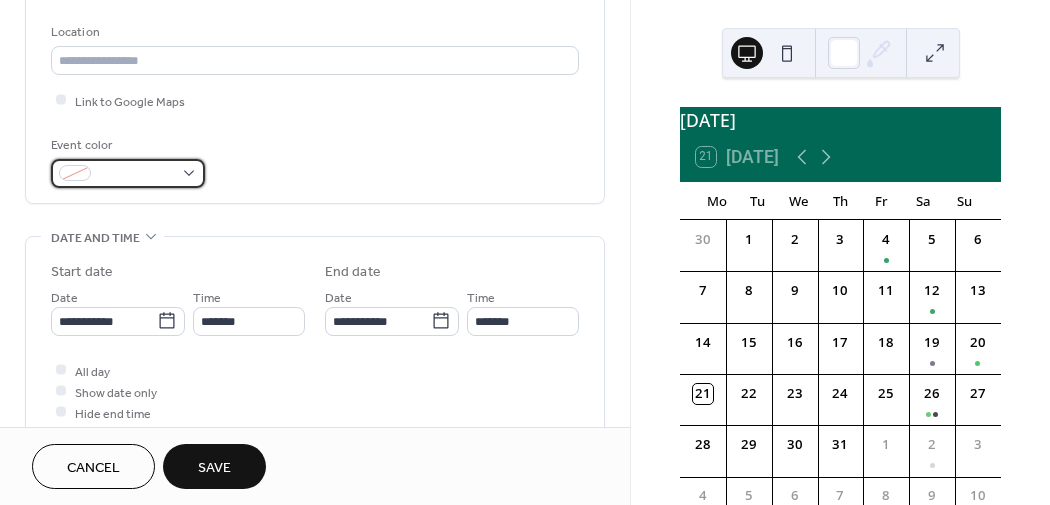 click at bounding box center [128, 173] 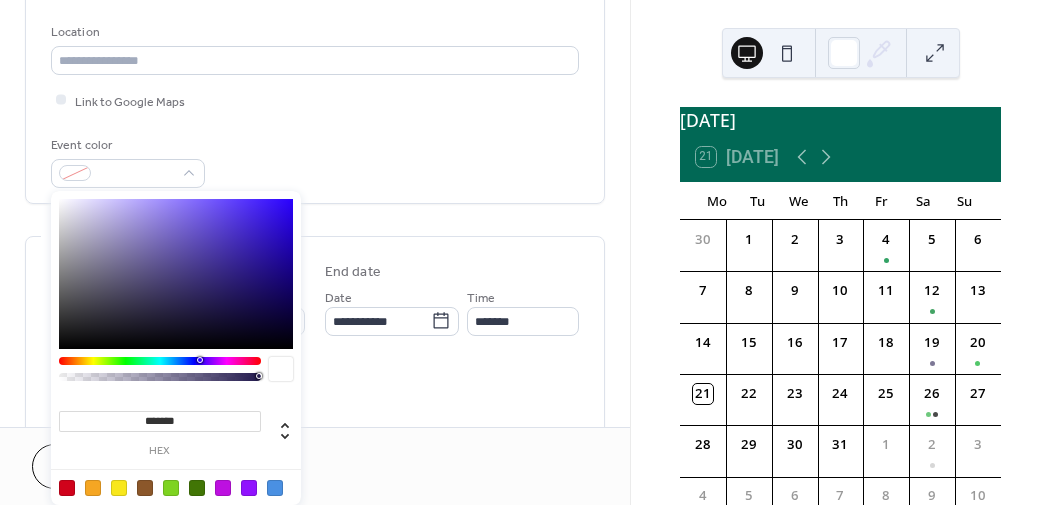 type on "**" 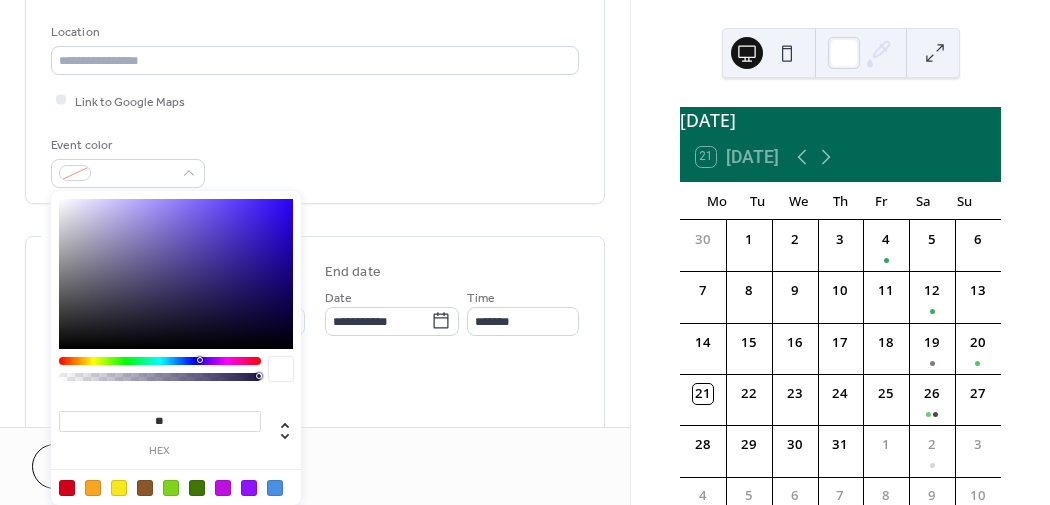 click at bounding box center [160, 377] 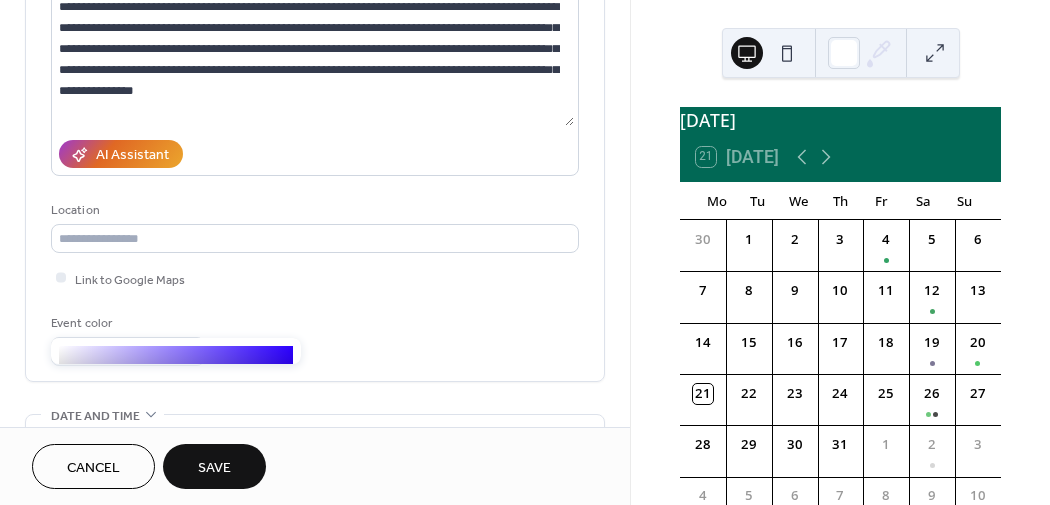 scroll, scrollTop: 231, scrollLeft: 0, axis: vertical 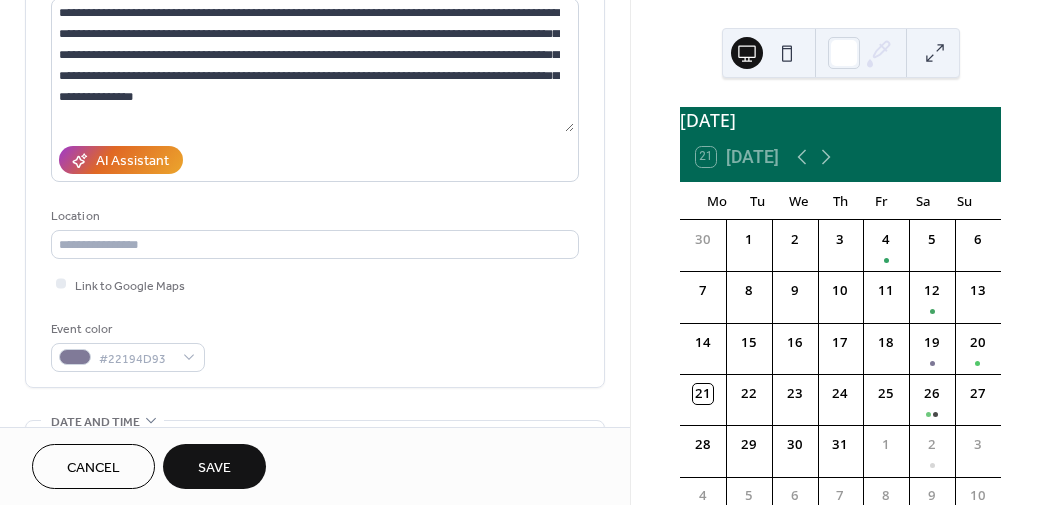 click on "Event color #22194D93" at bounding box center (315, 345) 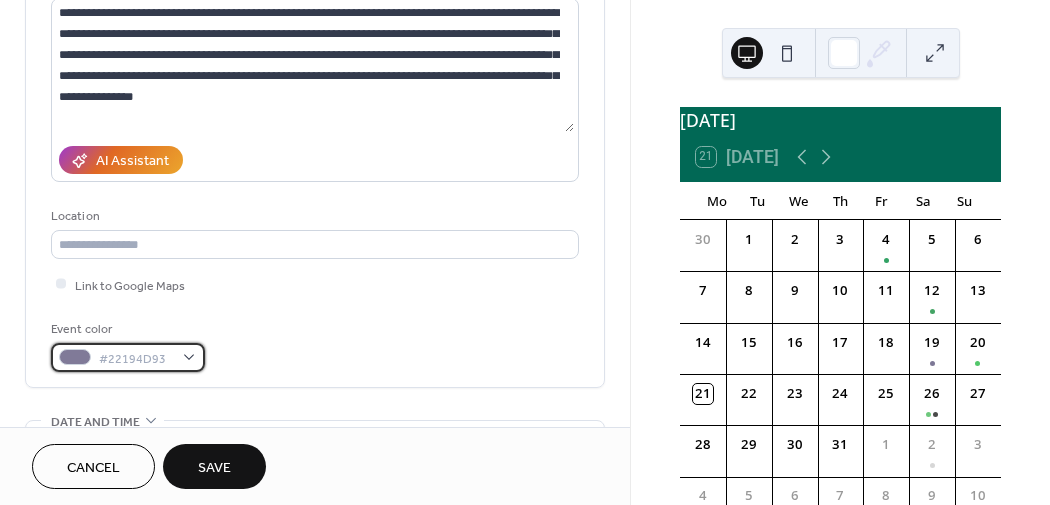 click on "#22194D93" at bounding box center [128, 357] 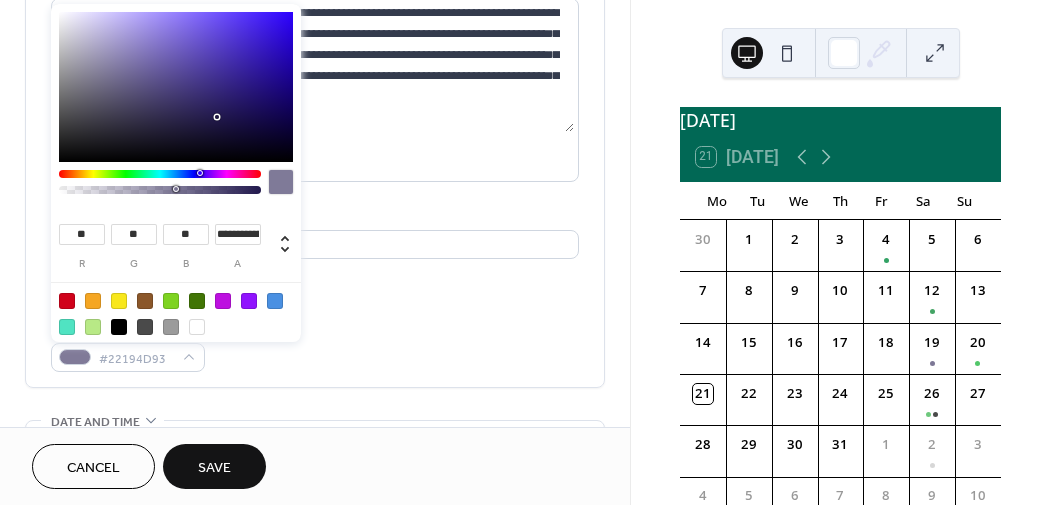 click at bounding box center (171, 327) 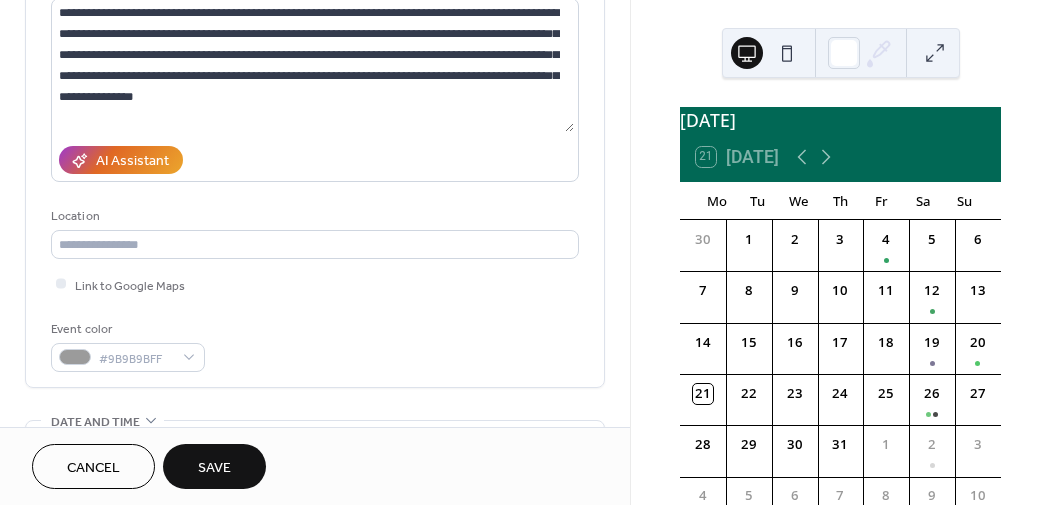 click on "Save" at bounding box center [214, 468] 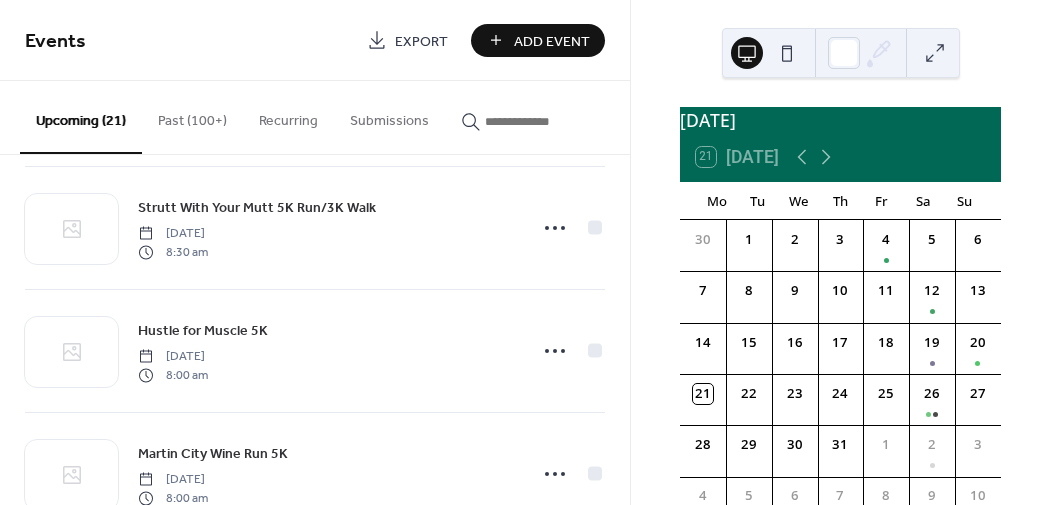 scroll, scrollTop: 1871, scrollLeft: 0, axis: vertical 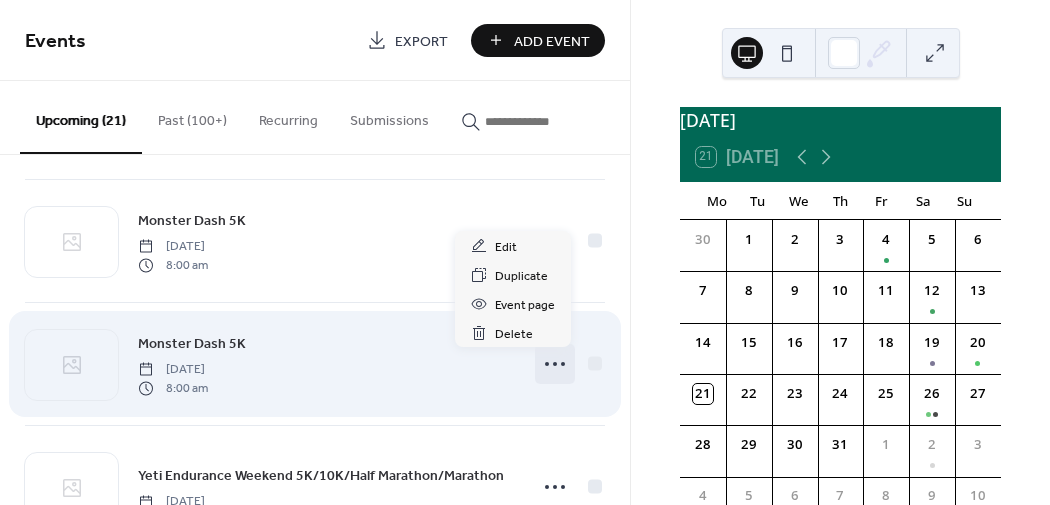 click 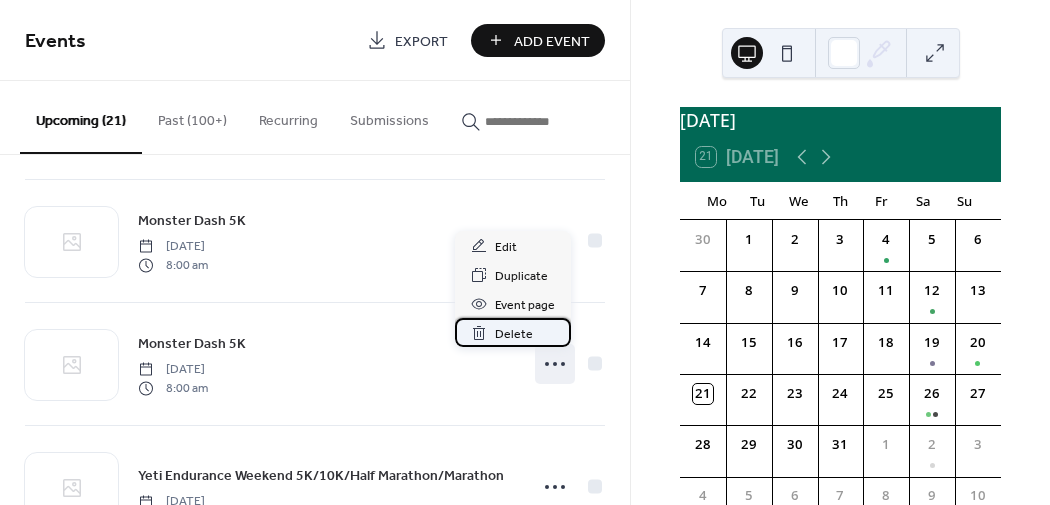click on "Delete" at bounding box center (514, 334) 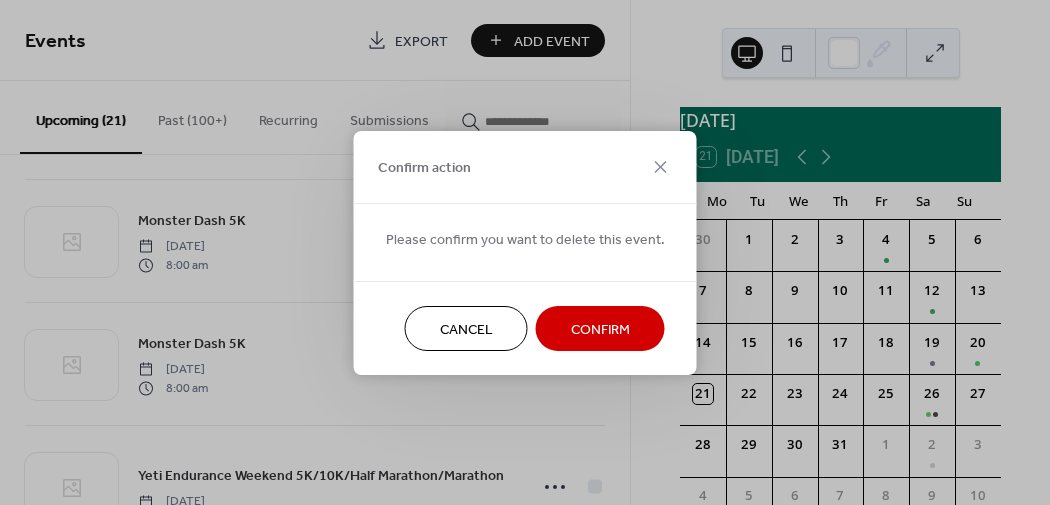 click on "Confirm" at bounding box center (600, 329) 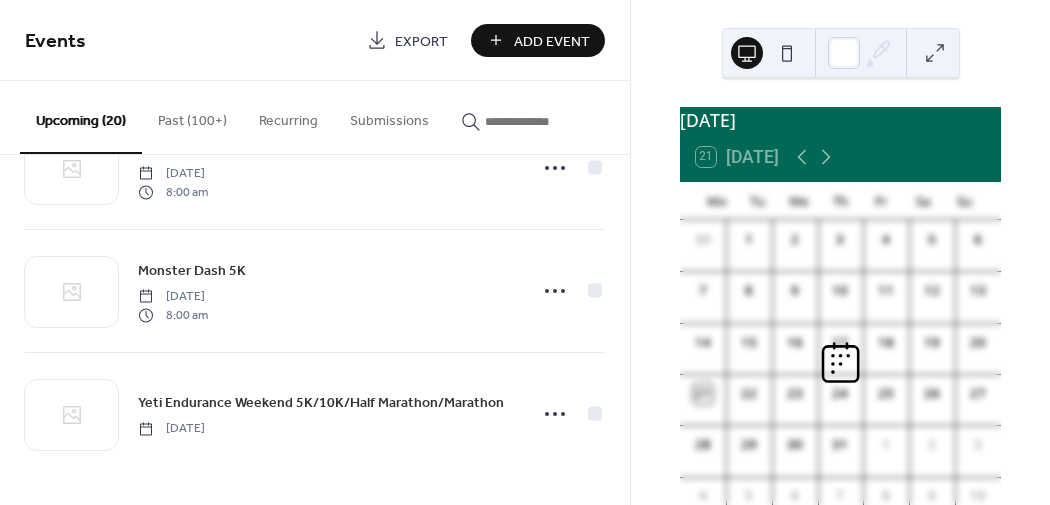 scroll, scrollTop: 2172, scrollLeft: 0, axis: vertical 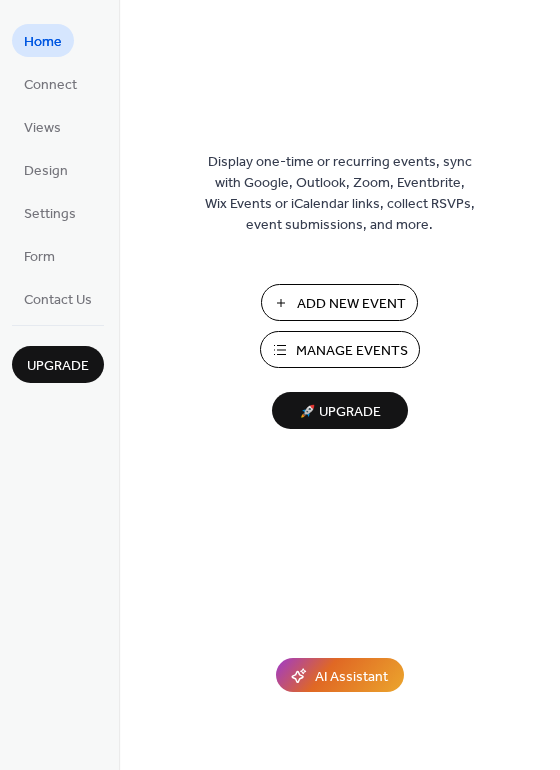 click on "Add New Event" at bounding box center (351, 304) 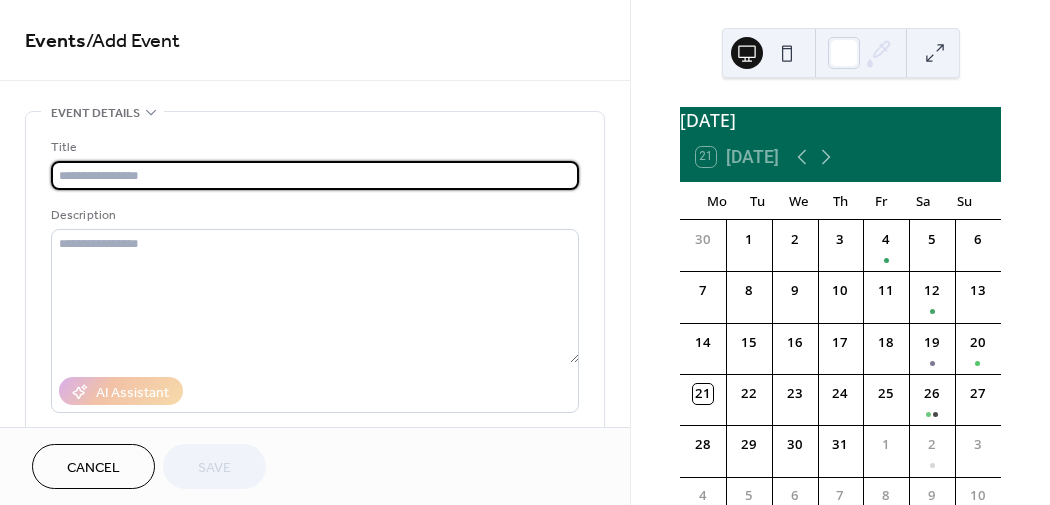 scroll, scrollTop: 0, scrollLeft: 0, axis: both 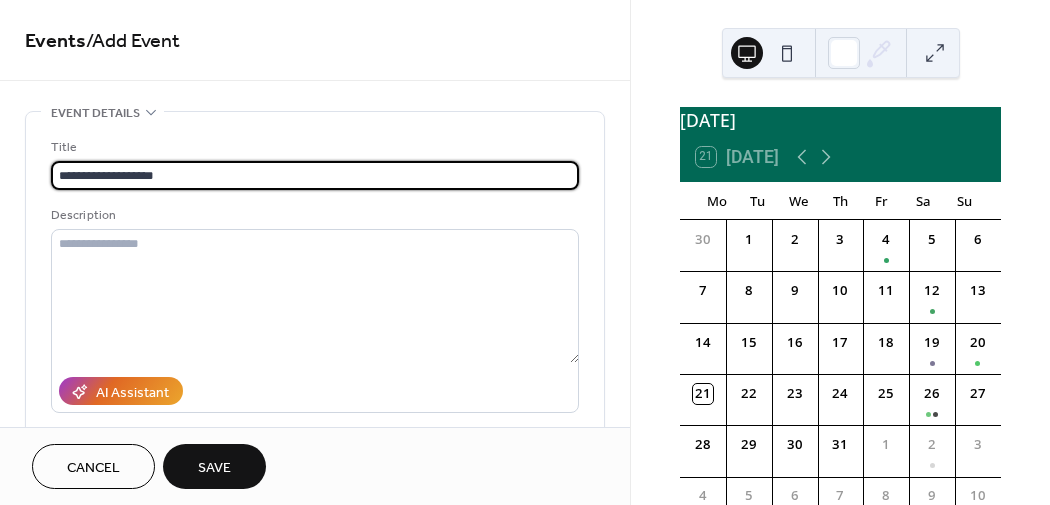 type on "**********" 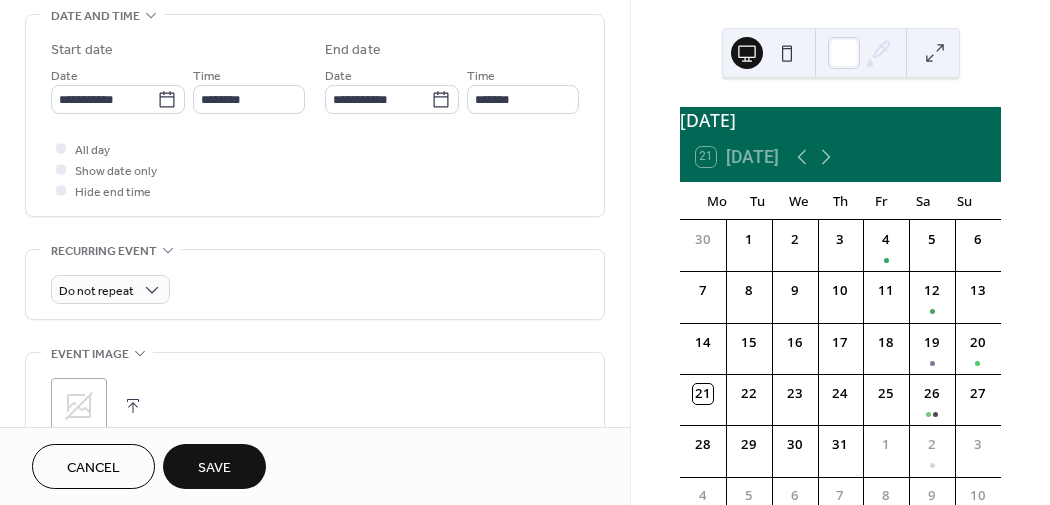 scroll, scrollTop: 640, scrollLeft: 0, axis: vertical 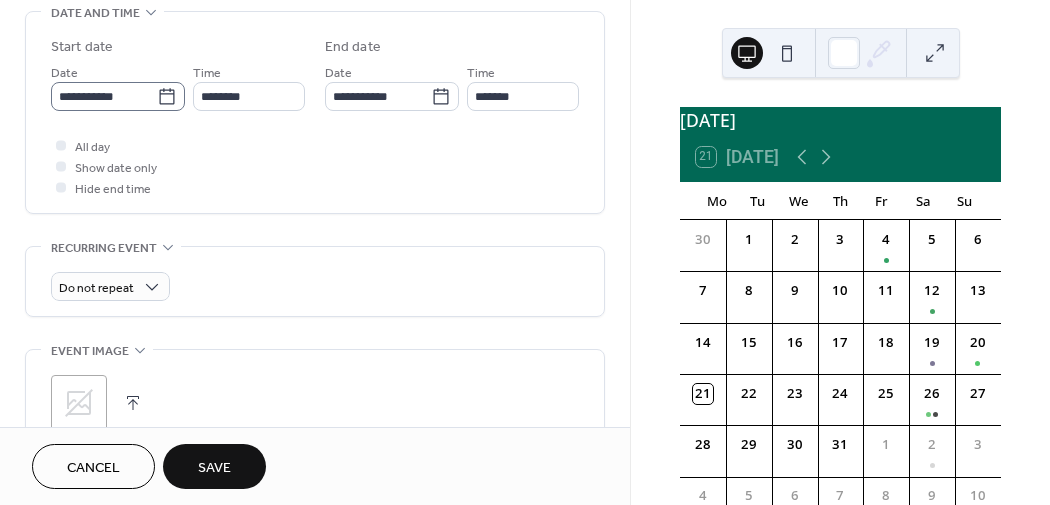 click 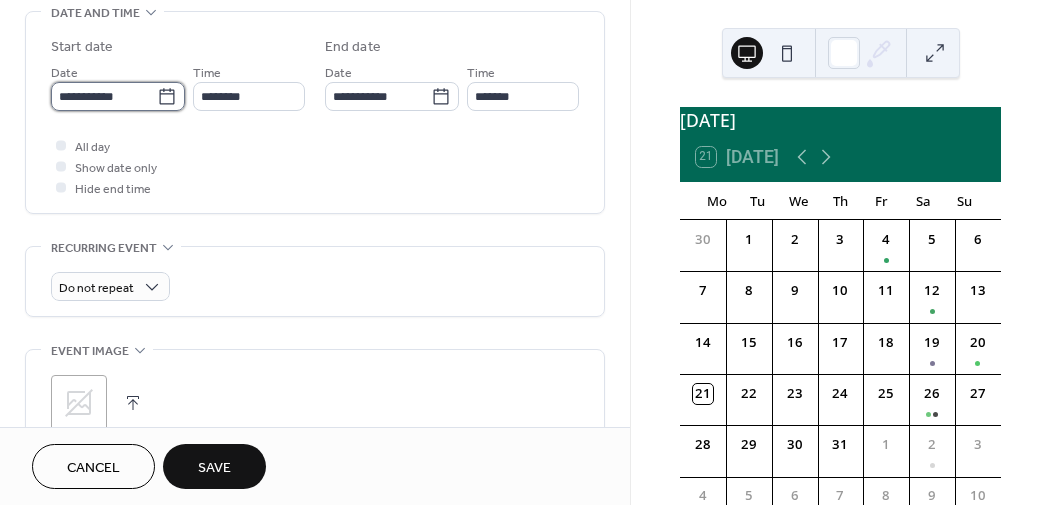 click on "**********" at bounding box center [104, 96] 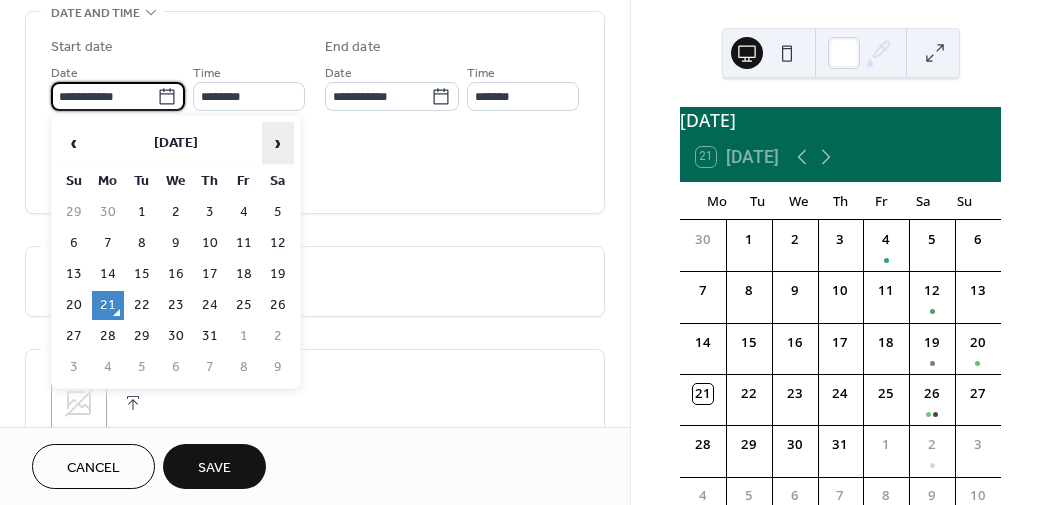 click on "›" at bounding box center (278, 143) 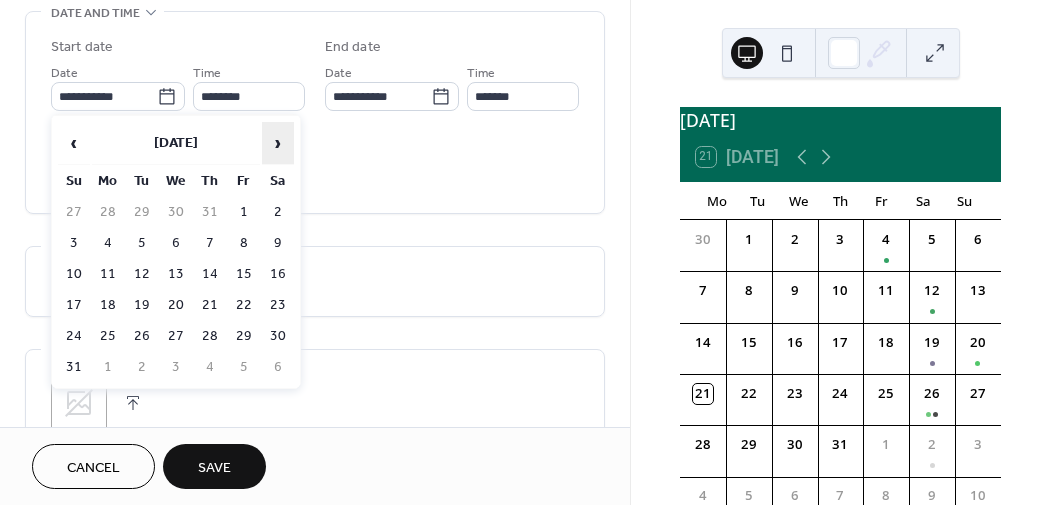 click on "›" at bounding box center (278, 143) 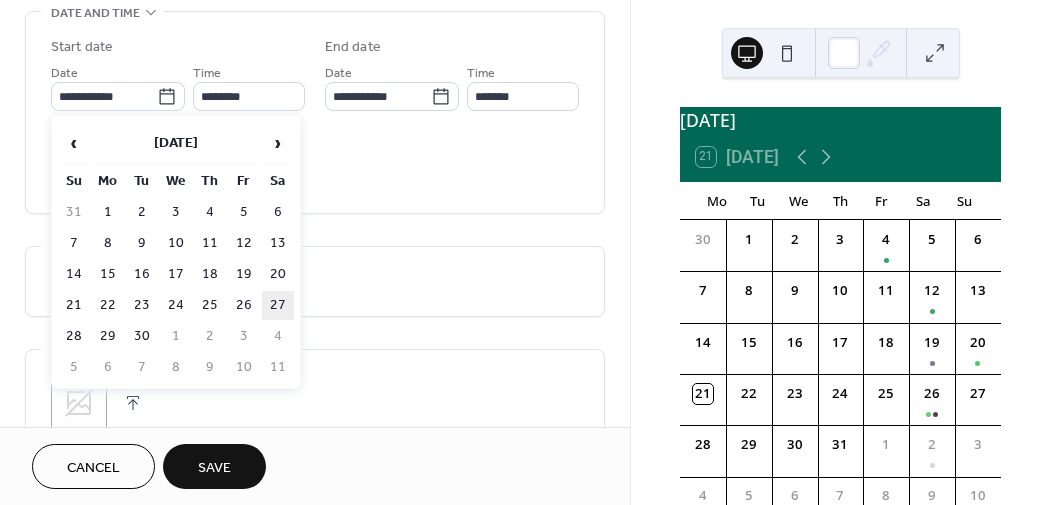 click on "27" at bounding box center (278, 305) 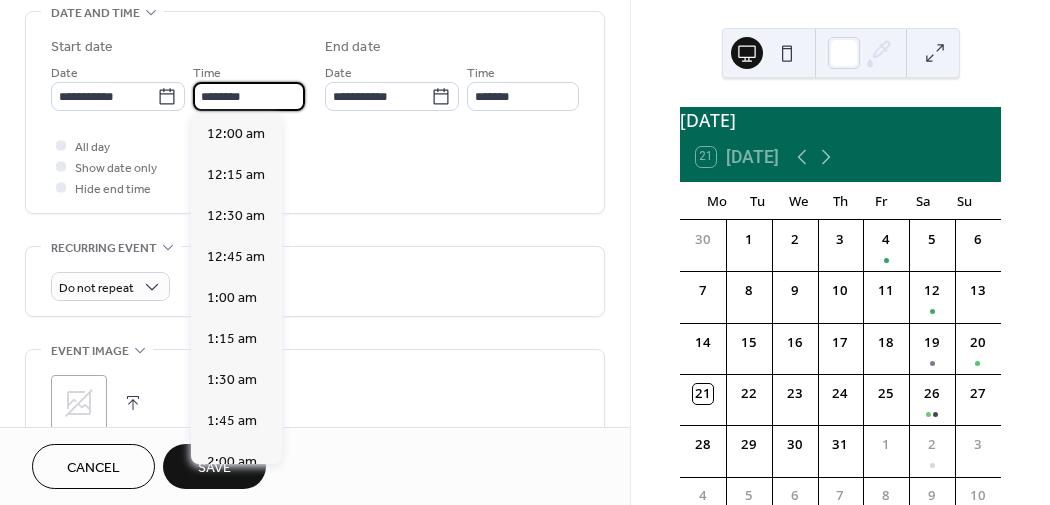 click on "********" at bounding box center (249, 96) 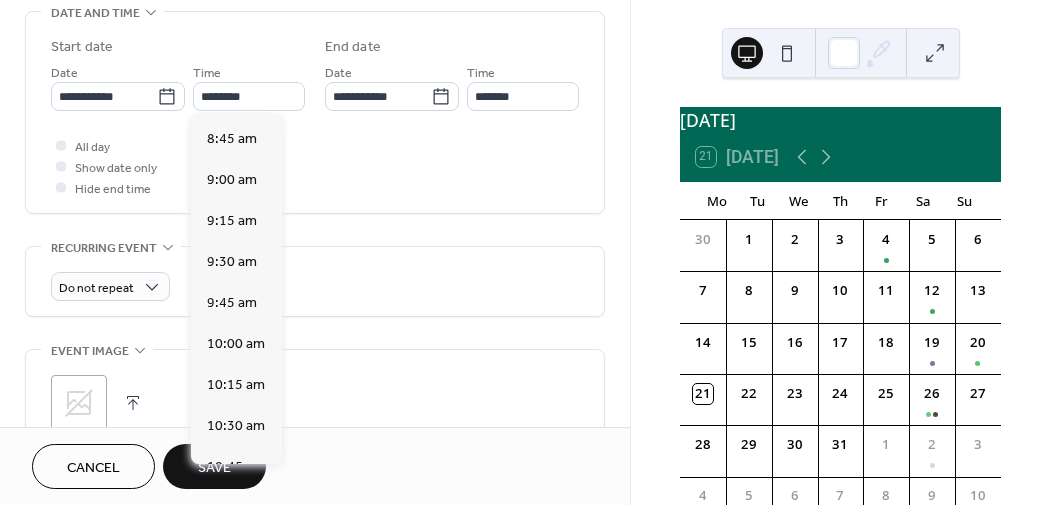 scroll, scrollTop: 1337, scrollLeft: 0, axis: vertical 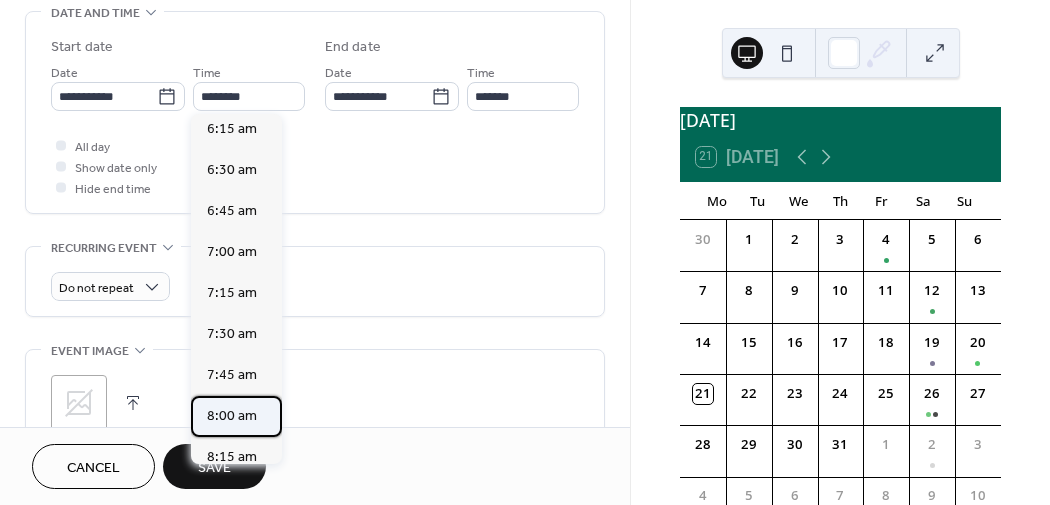 click on "8:00 am" at bounding box center (232, 416) 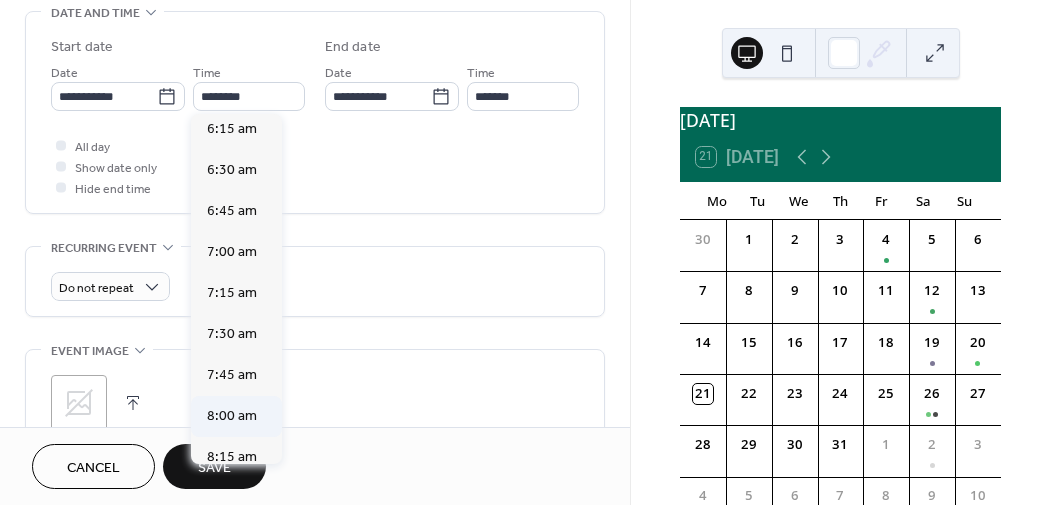 type on "*******" 